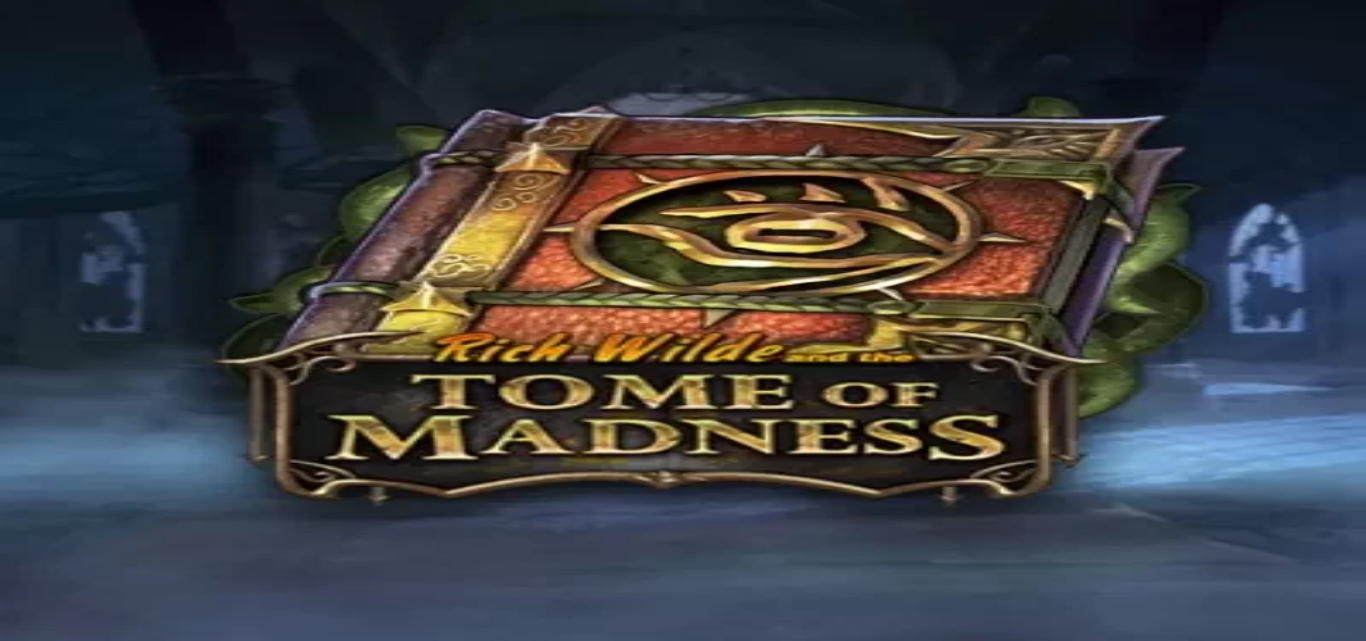 scroll, scrollTop: 0, scrollLeft: 0, axis: both 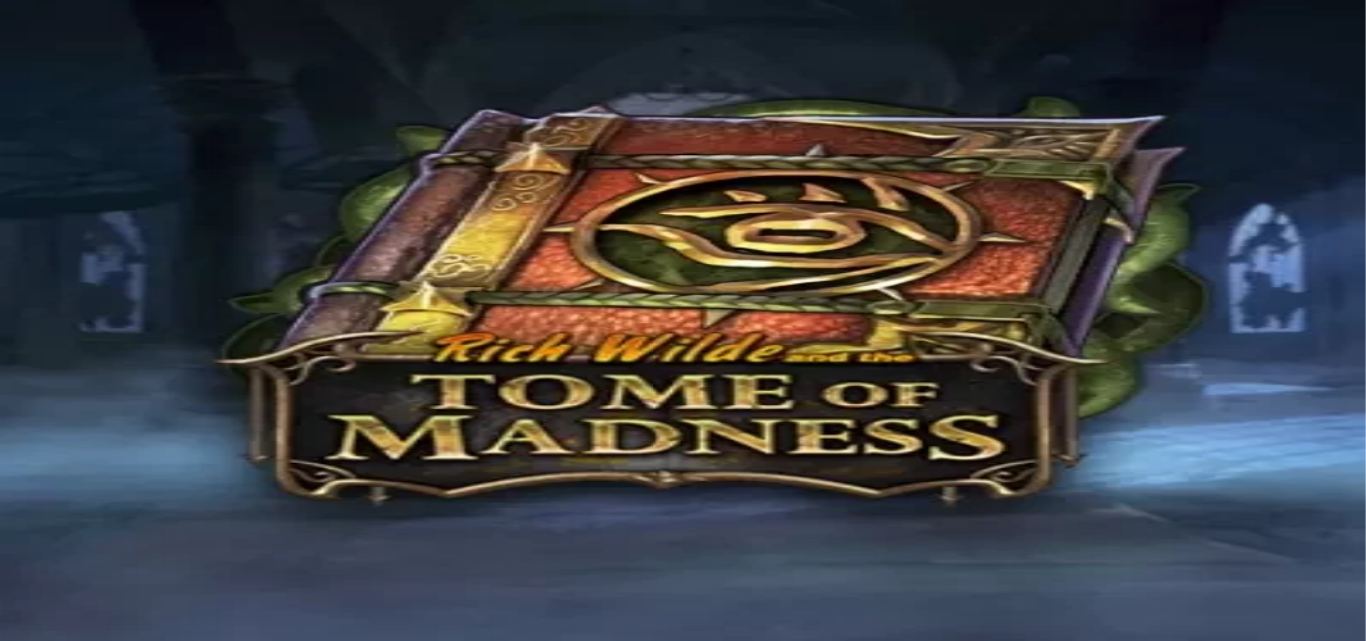 click on "Talletus" at bounding box center (38, 72) 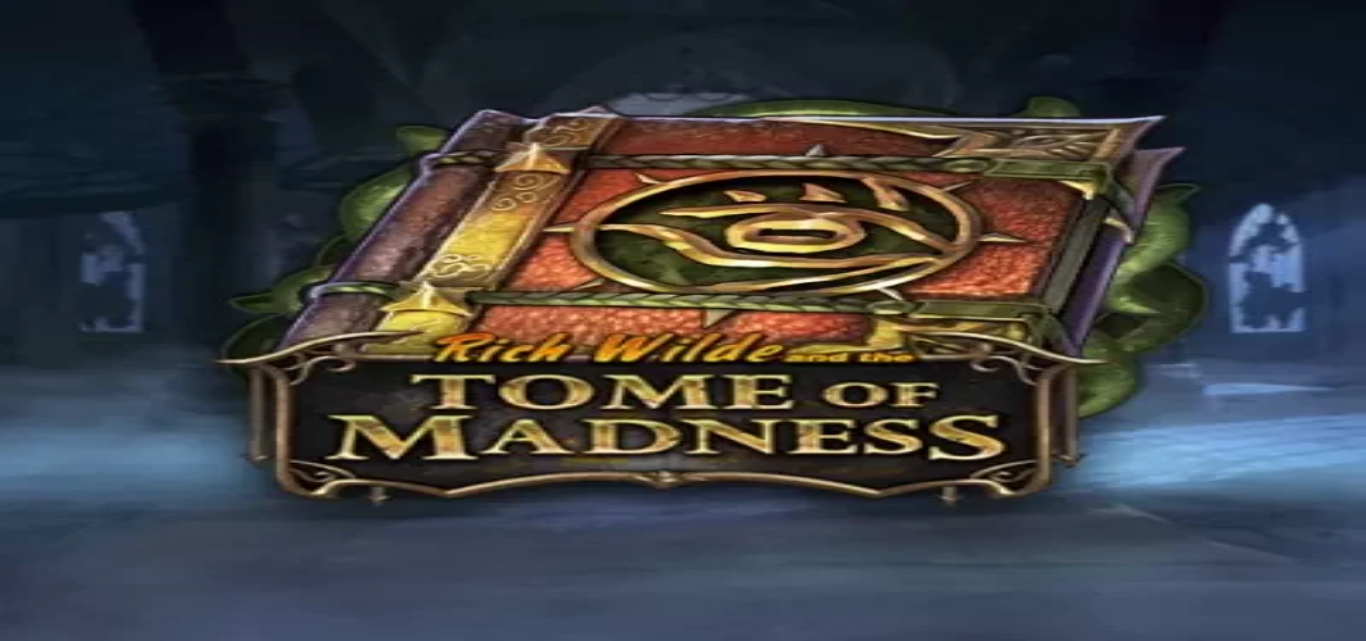click on "€50 €150 €250 *** € TALLETA JA PELAA 200 kierrätysvapaata ilmaiskierrosta ensitalletuksen yhteydessä. 50 kierrosta per päivä, 4 päivän ajan." at bounding box center (683, 1468) 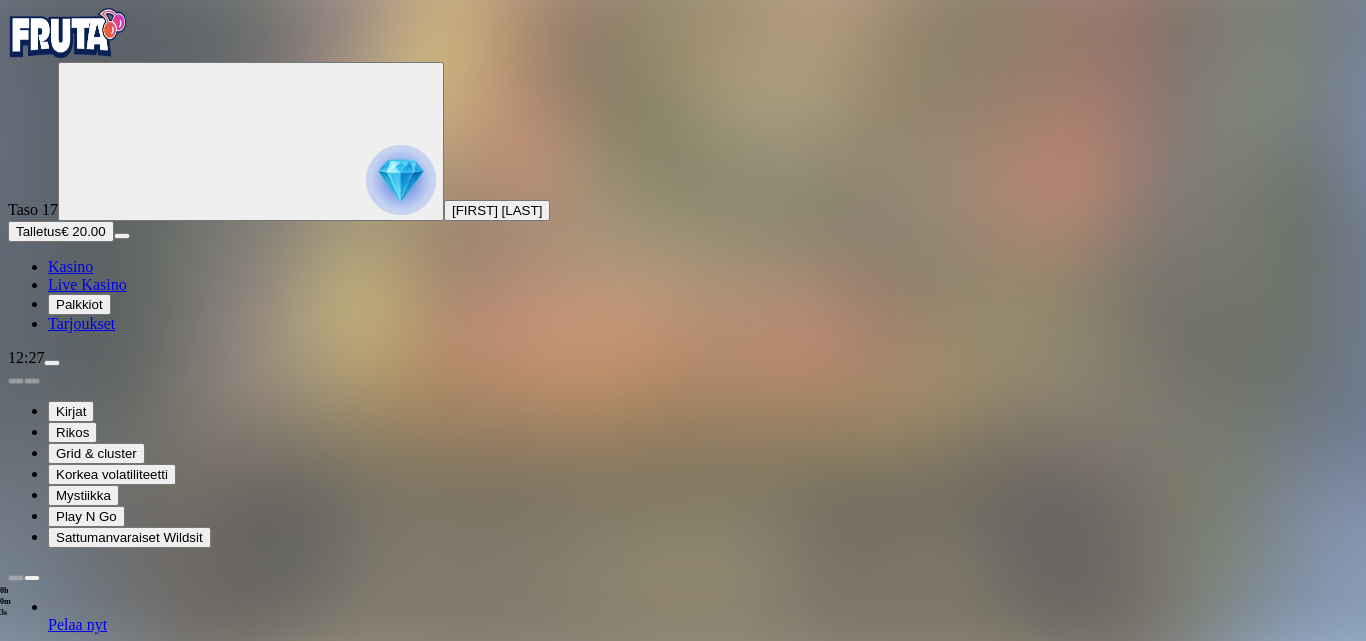 click at bounding box center (401, 180) 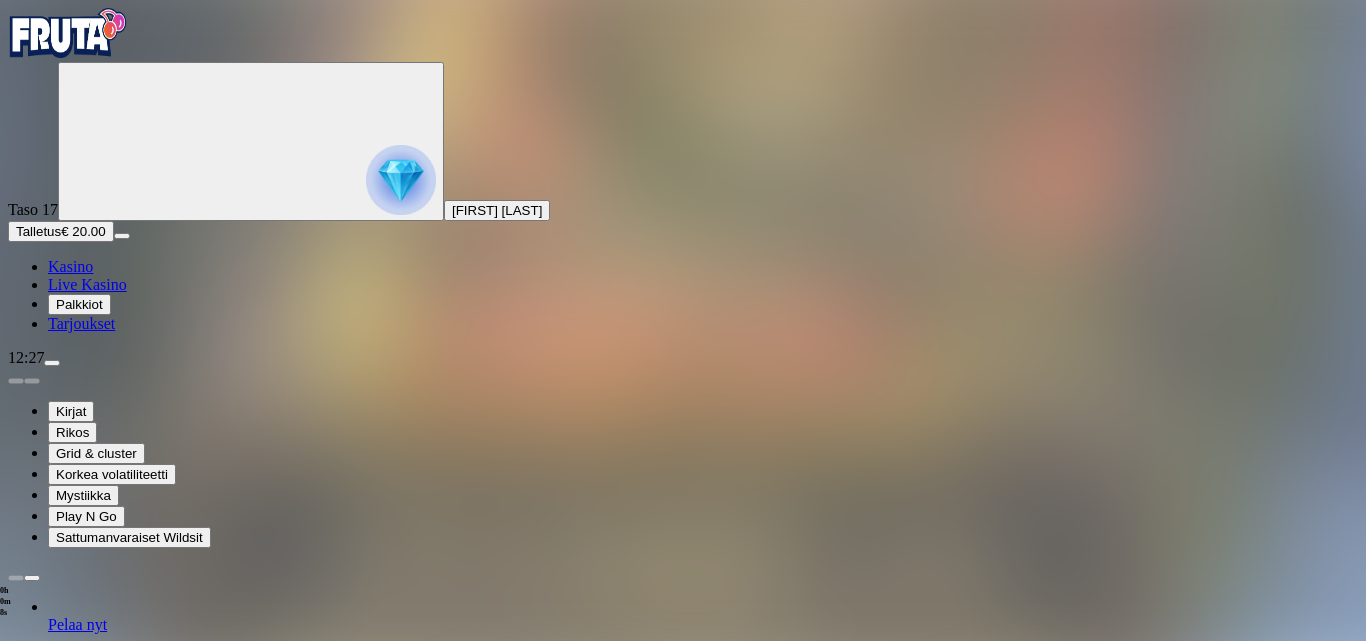 drag, startPoint x: 597, startPoint y: 228, endPoint x: 597, endPoint y: 275, distance: 47 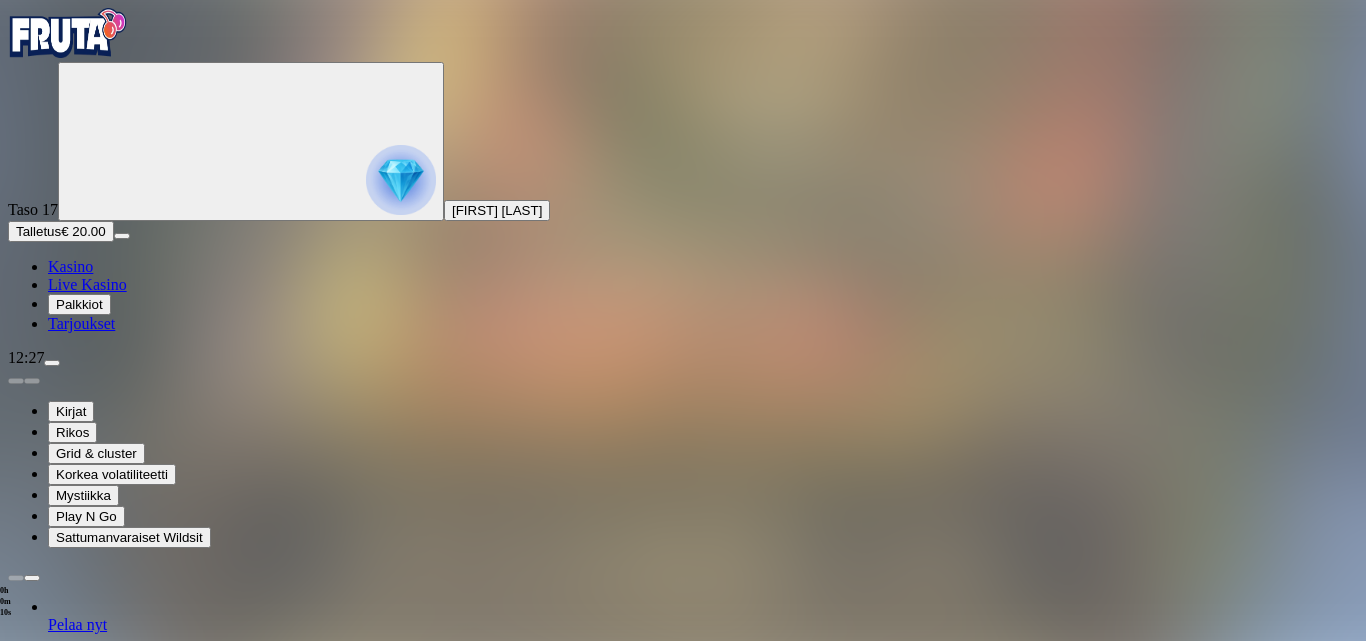click at bounding box center [401, 180] 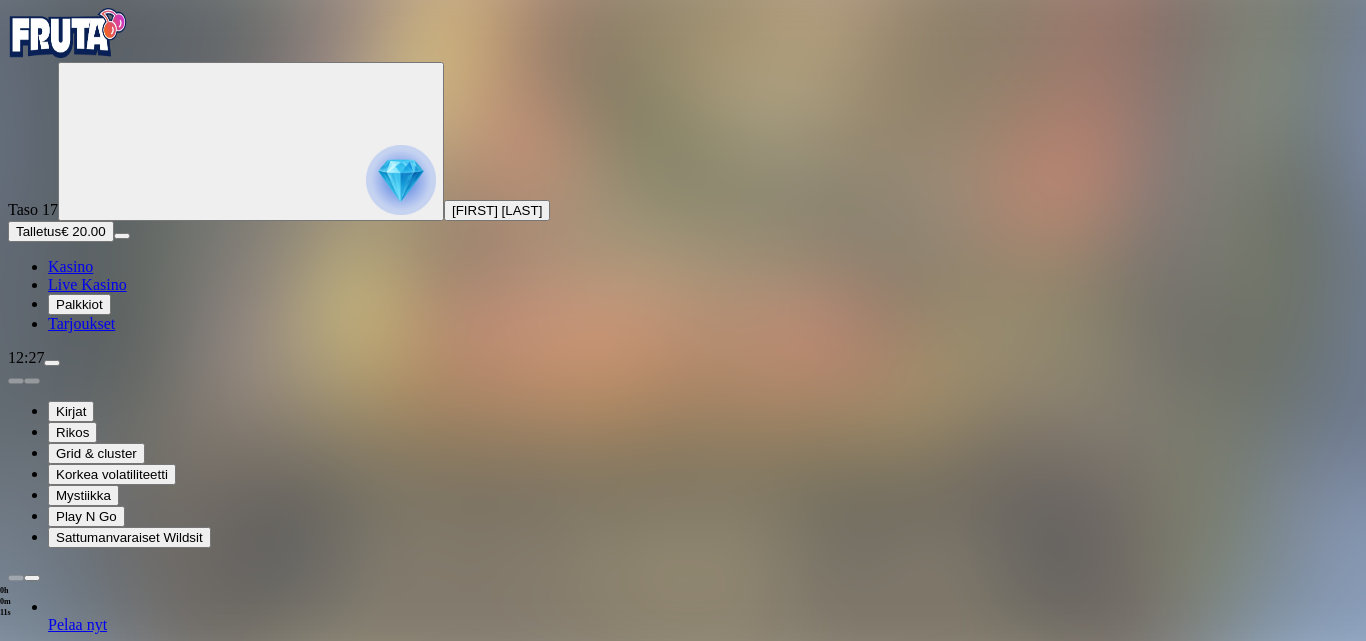 click at bounding box center [88, 1496] 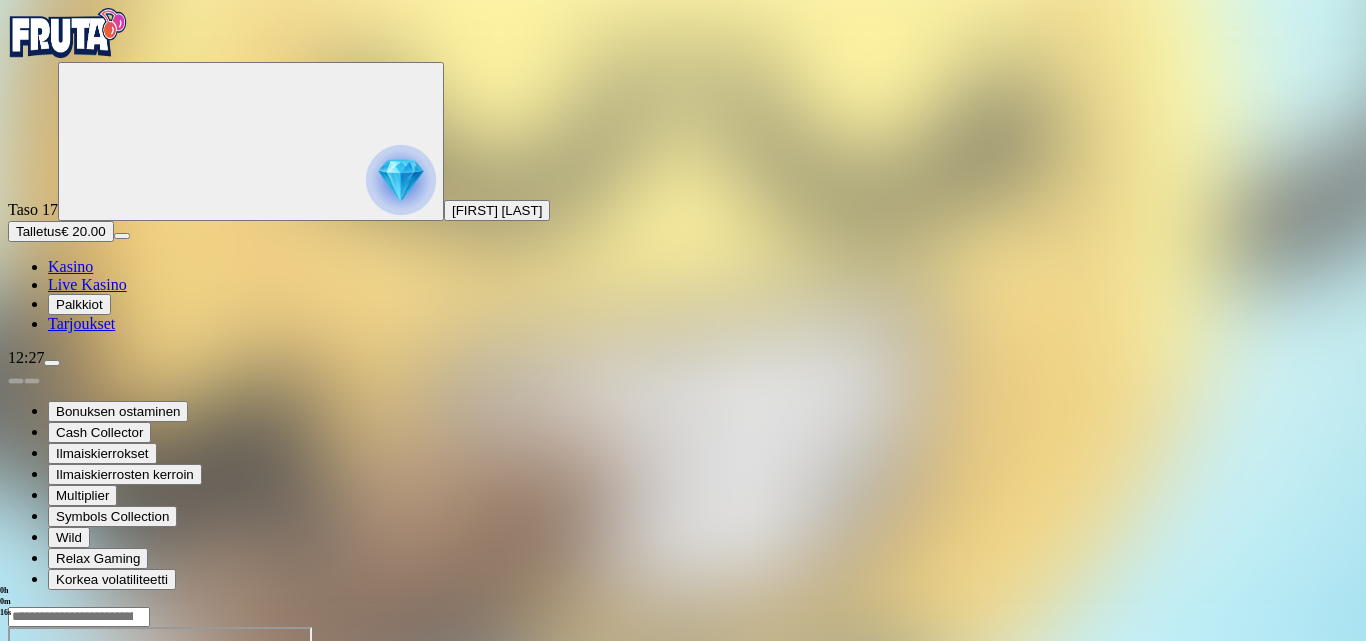click at bounding box center [79, 617] 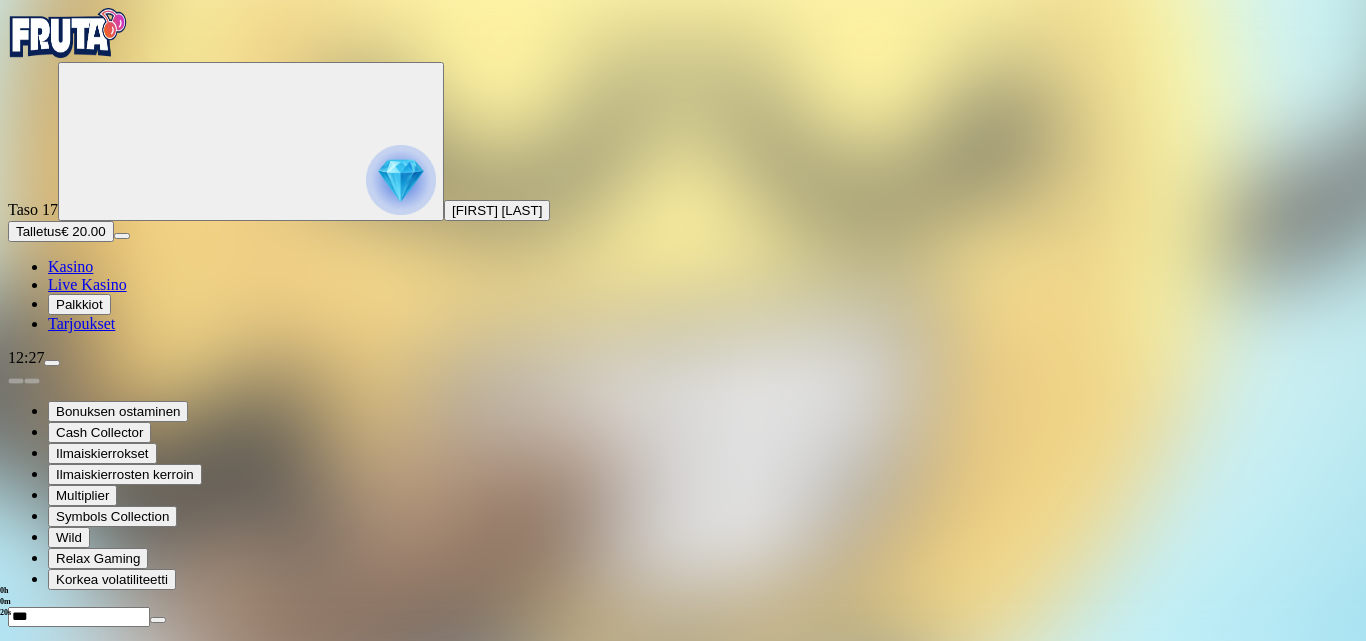 type on "***" 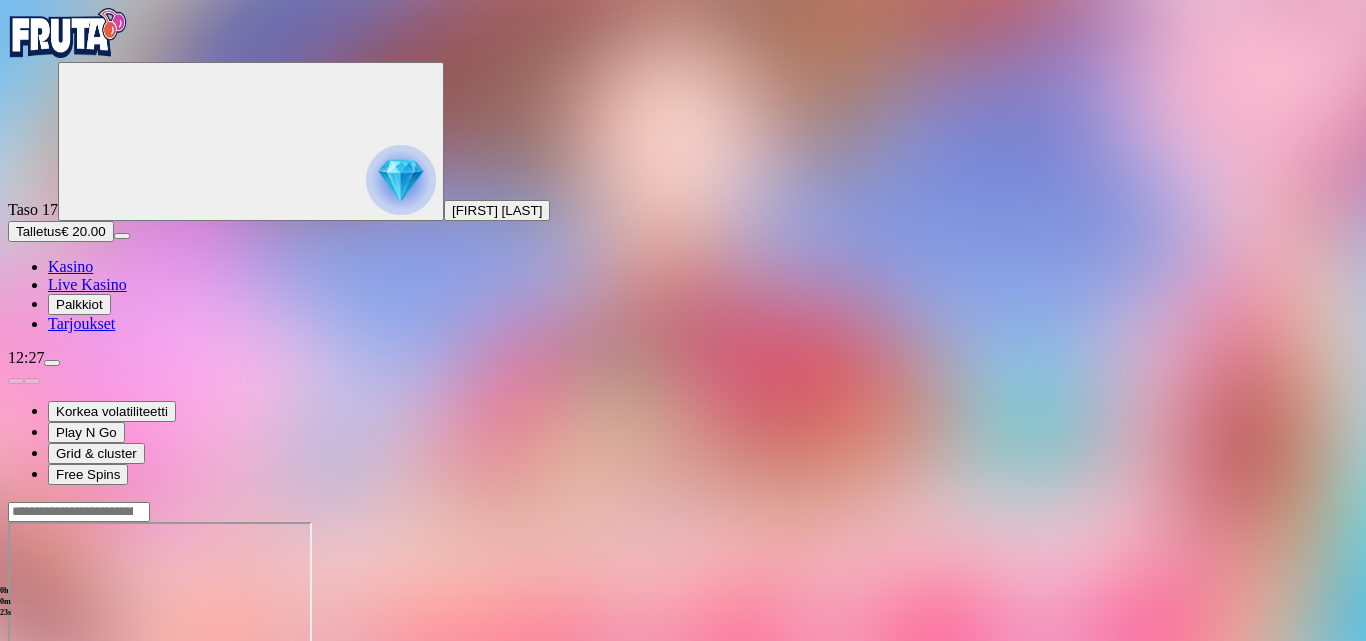 click at bounding box center (48, 694) 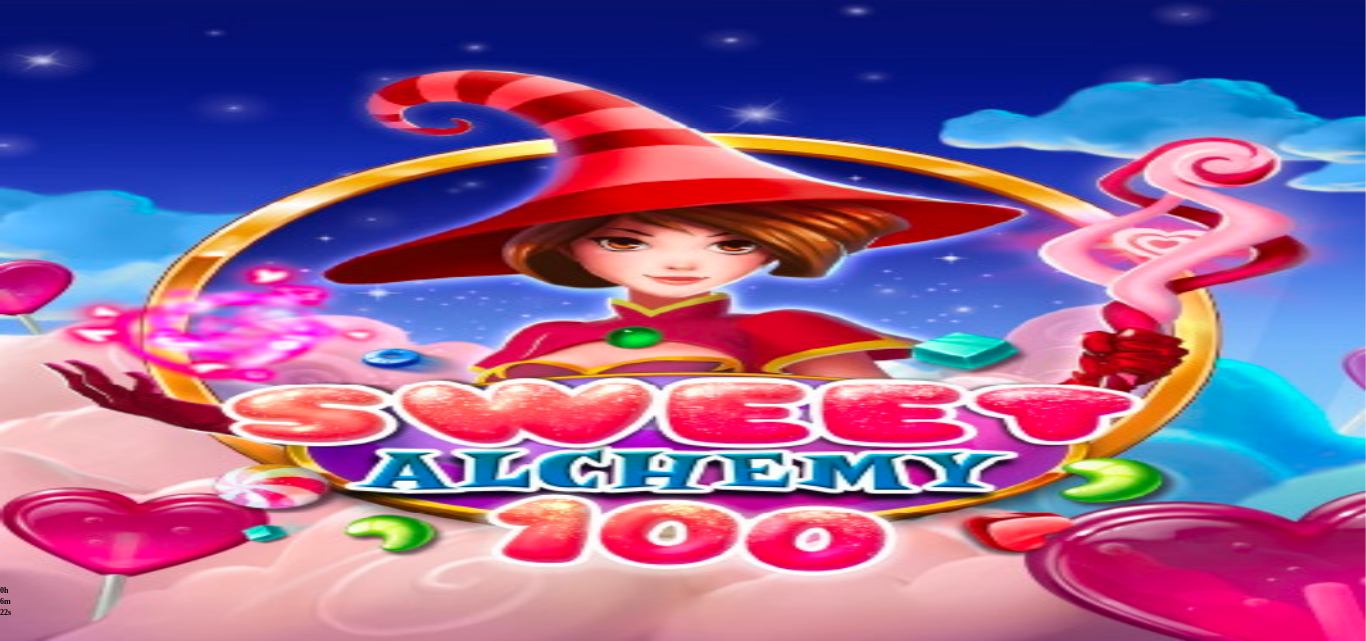 scroll, scrollTop: 0, scrollLeft: 0, axis: both 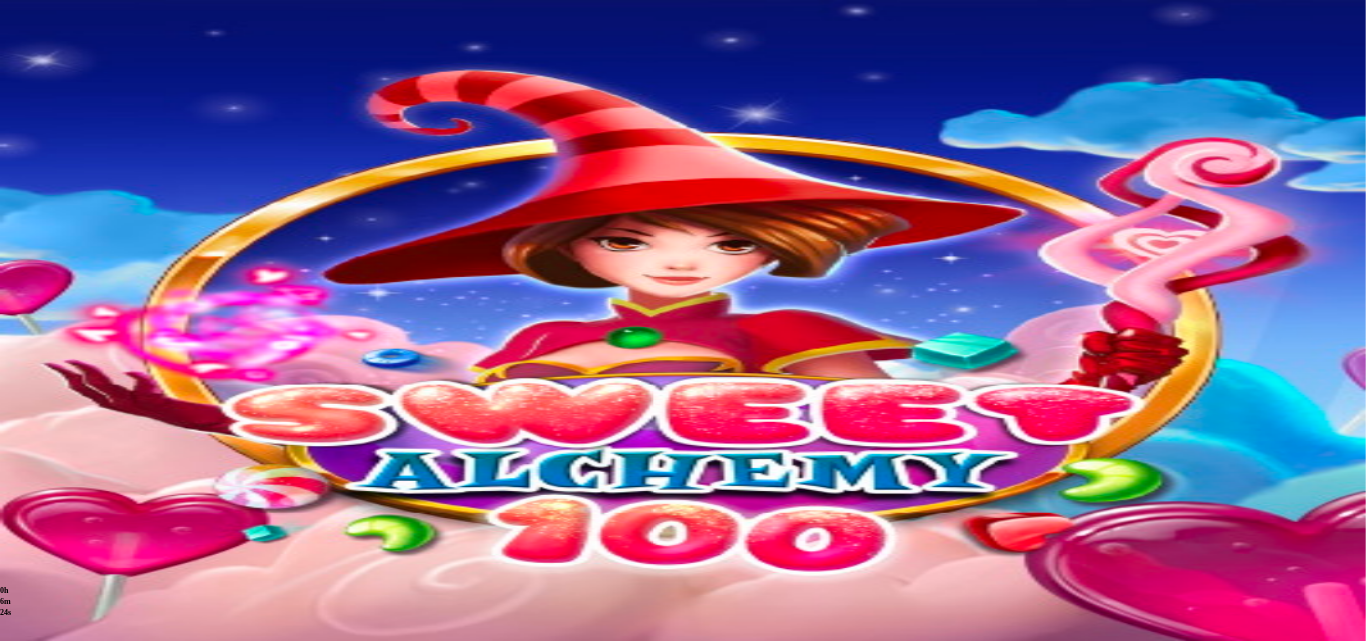 click at bounding box center [48, 694] 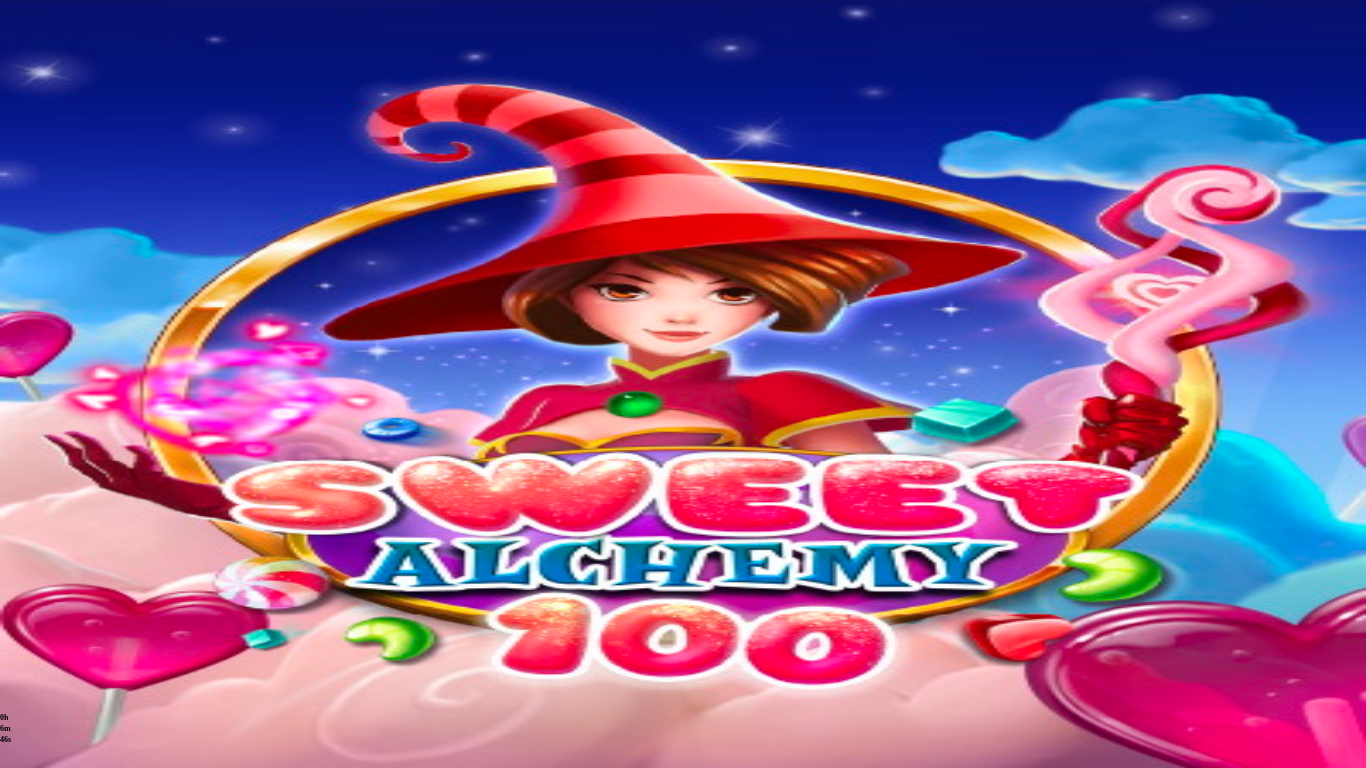 type 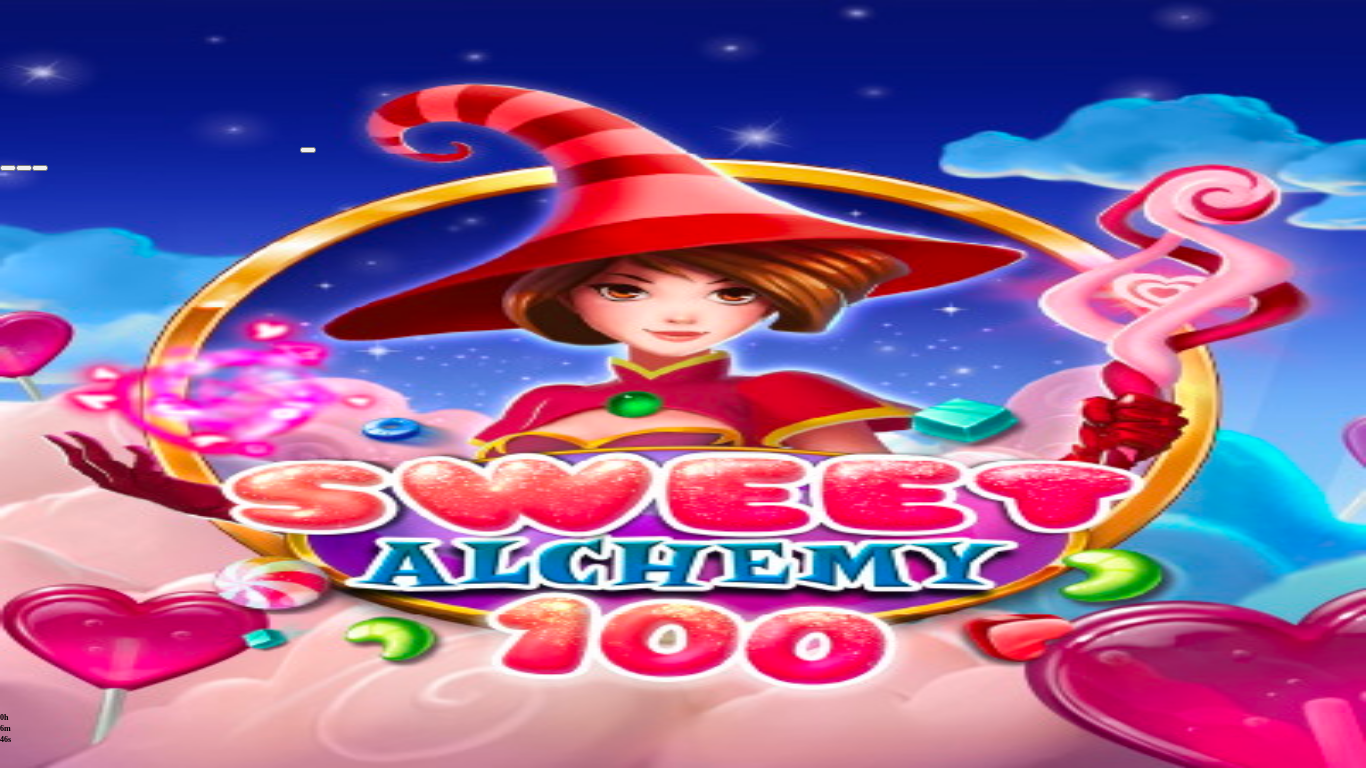 click at bounding box center (40, 168) 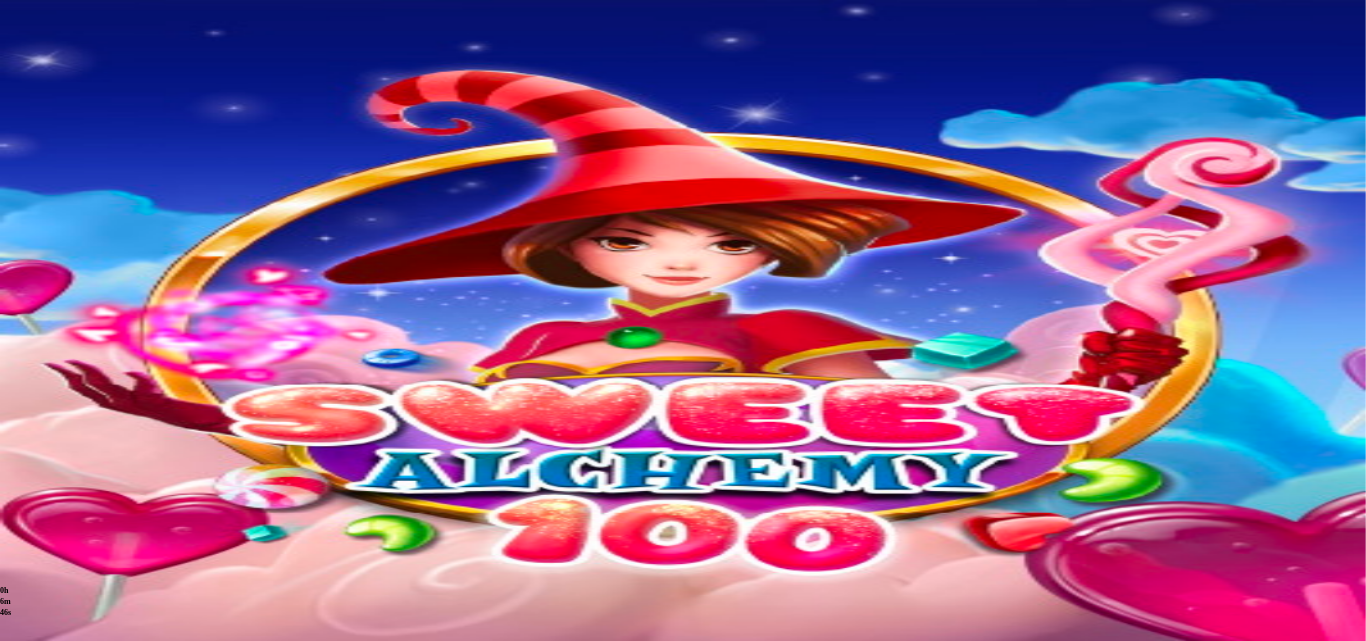 click at bounding box center (48, 694) 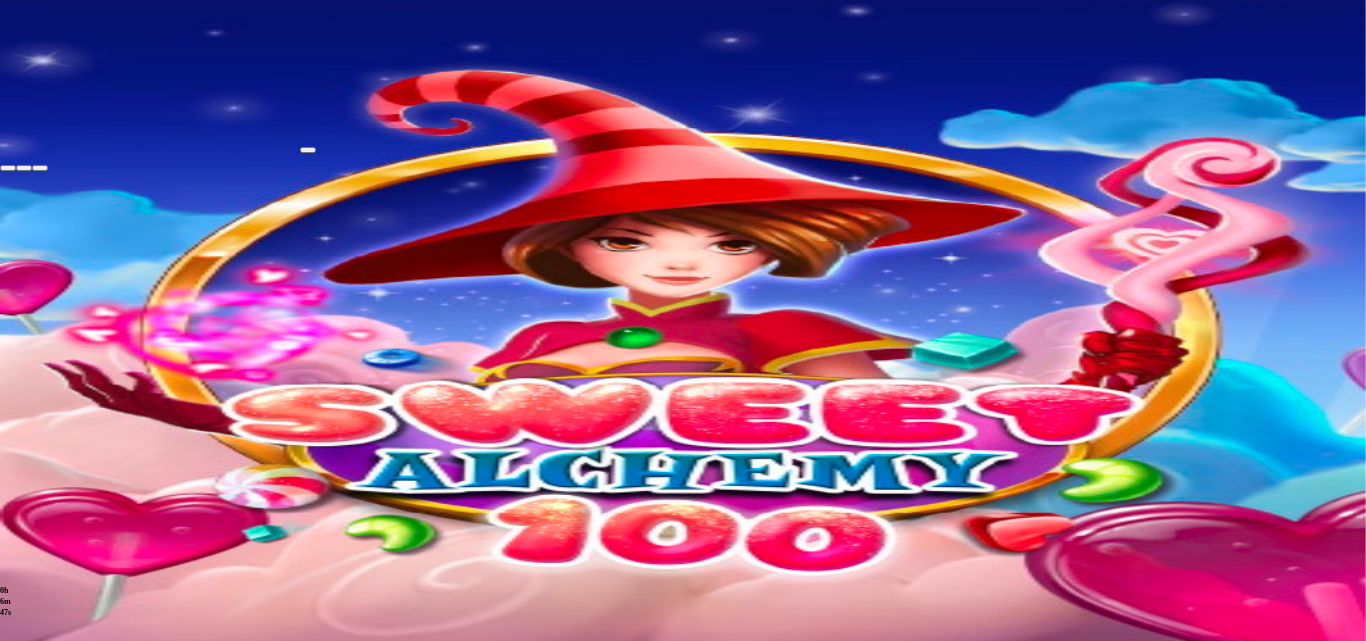 click at bounding box center (40, 168) 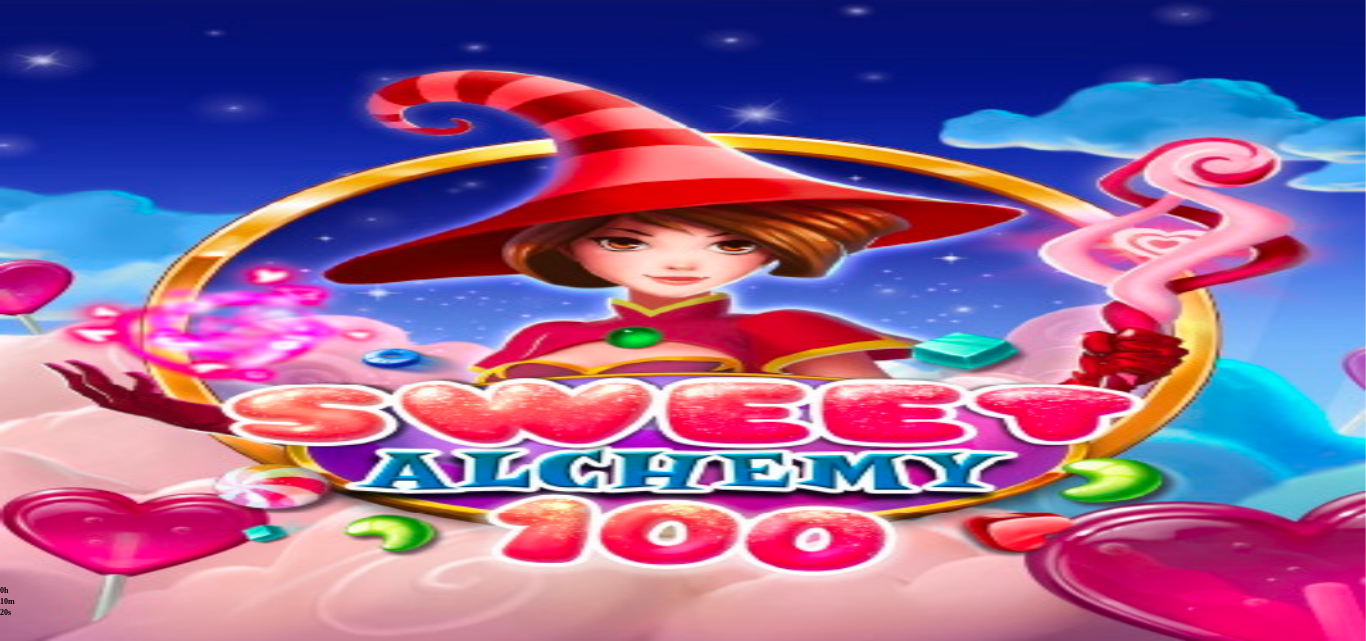 click at bounding box center [683, 511] 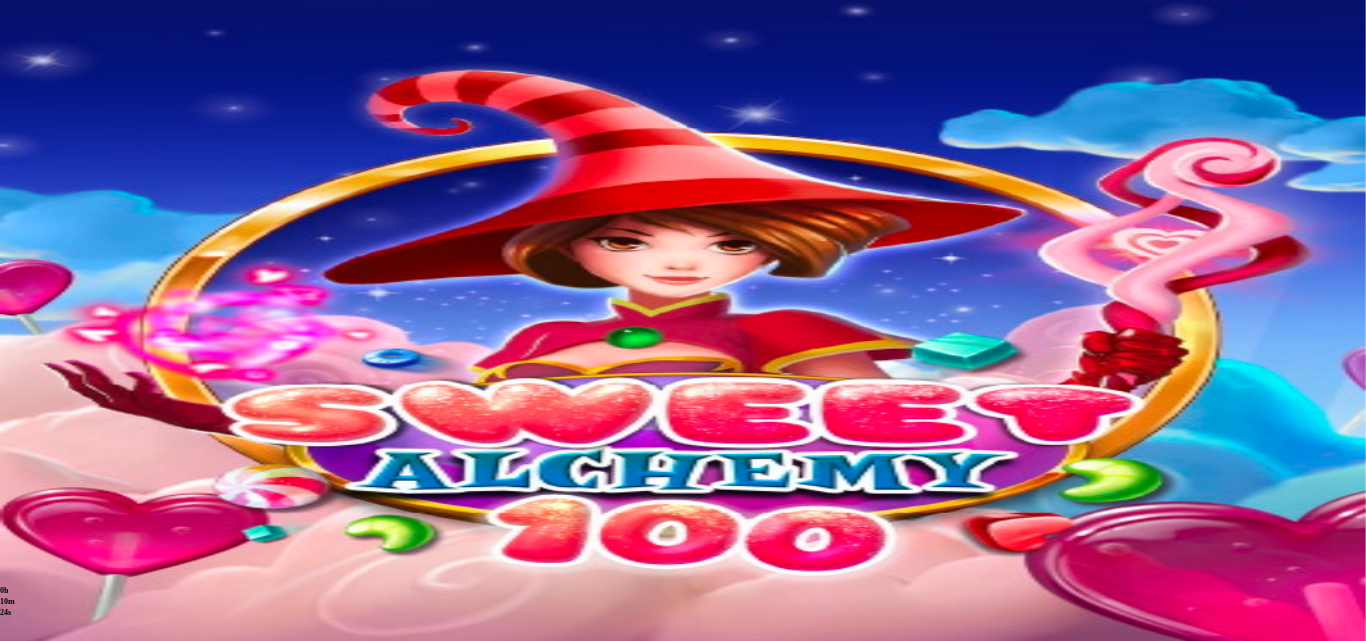 type on "******" 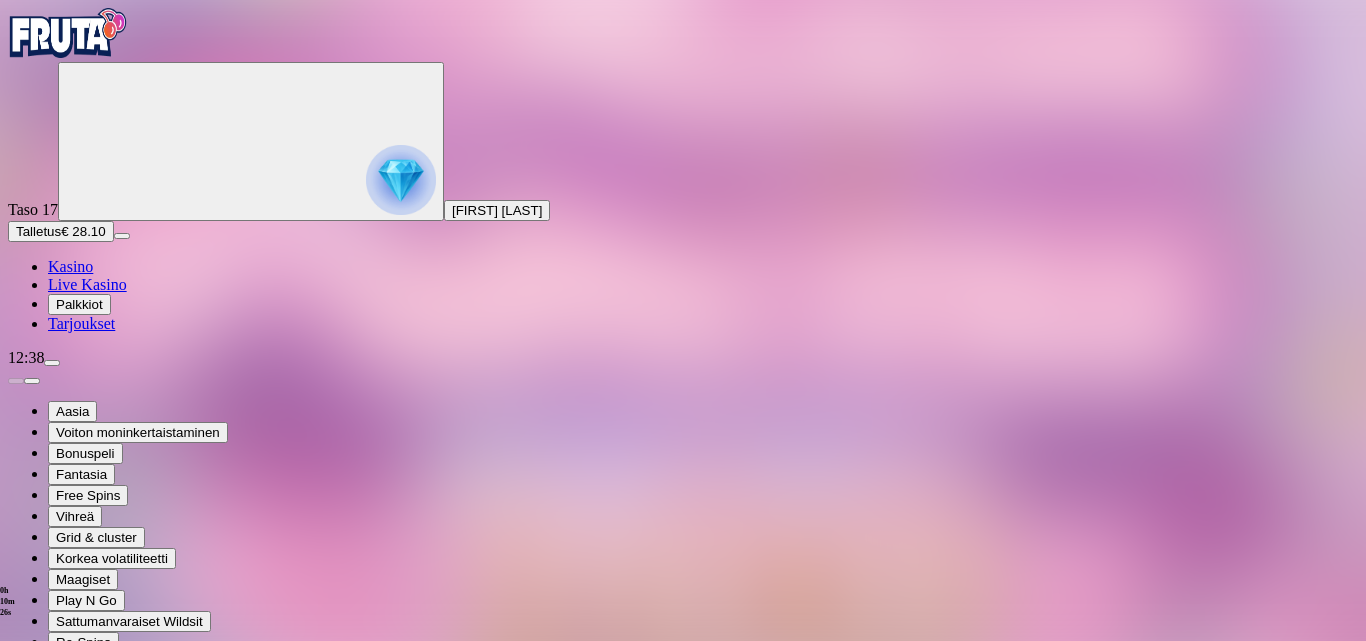 click at bounding box center [48, 862] 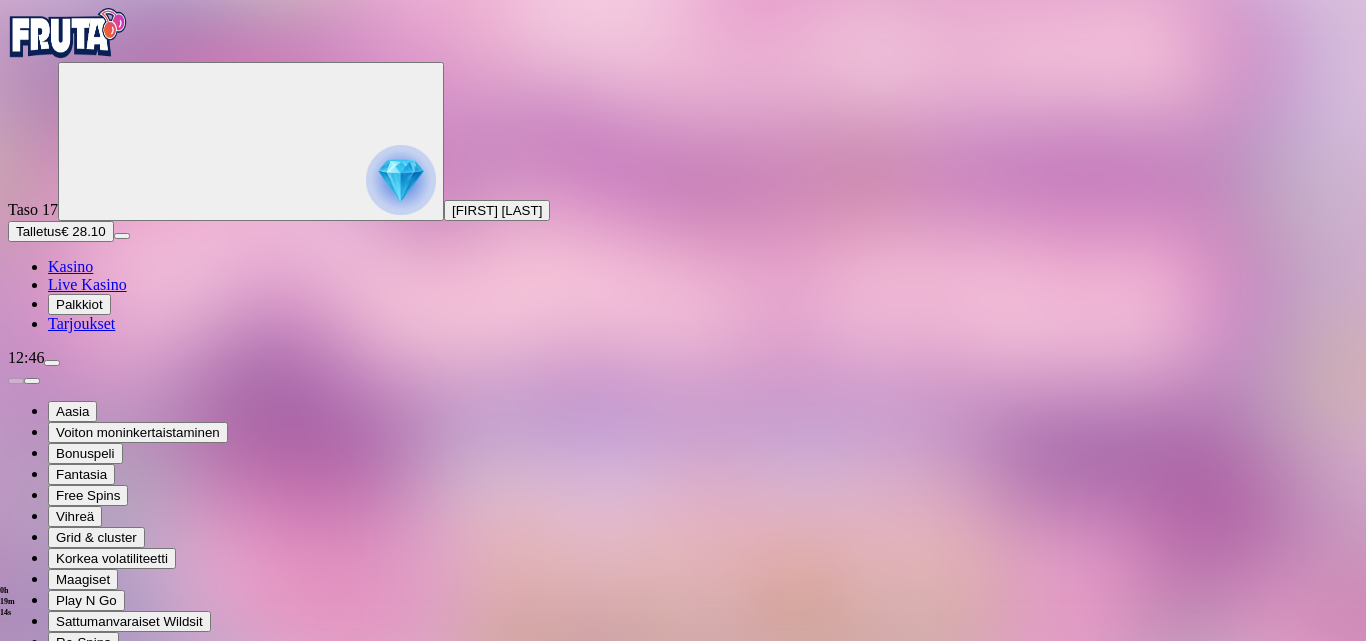 click at bounding box center [79, 680] 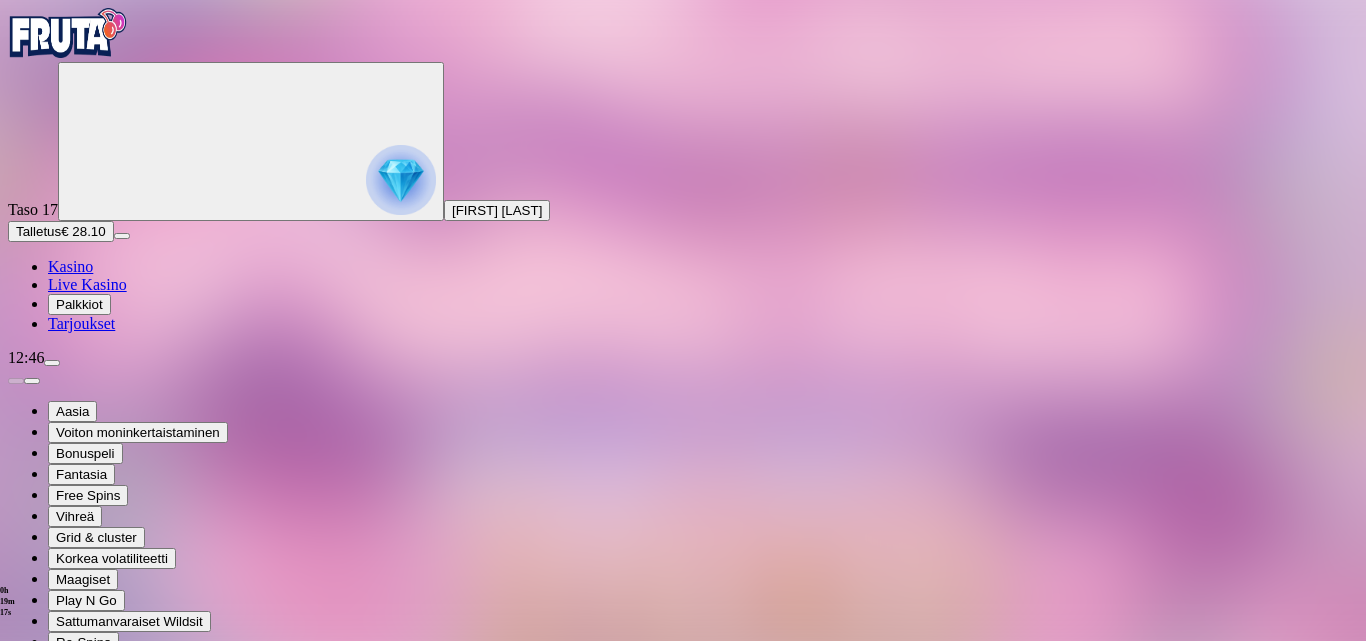 type on "**********" 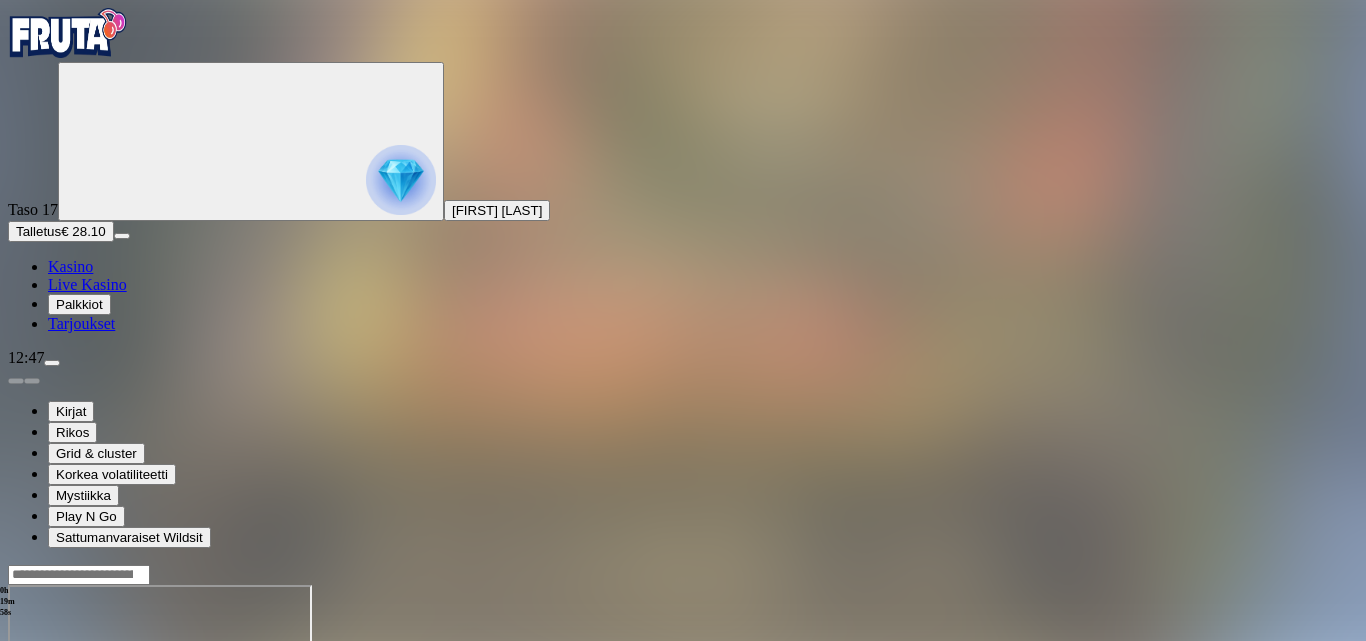 click at bounding box center [48, 757] 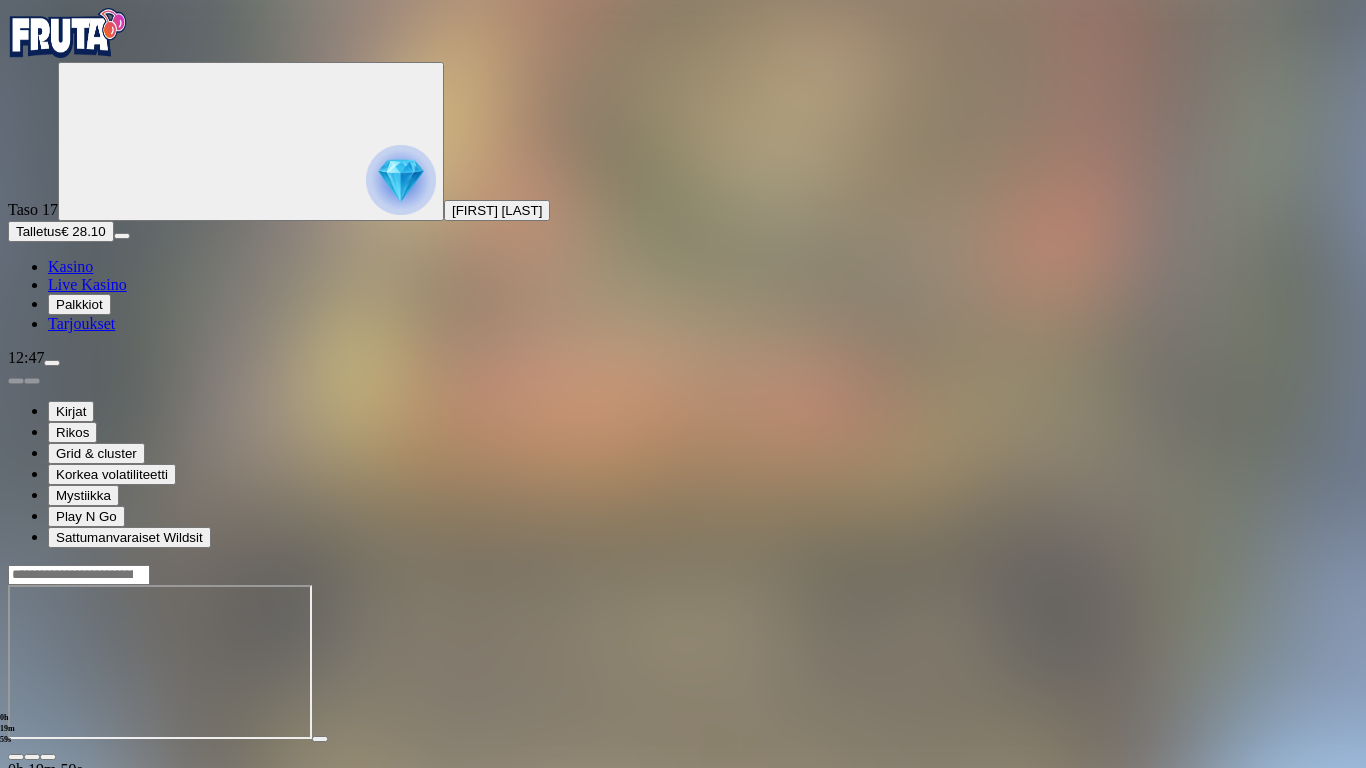 click at bounding box center (48, 757) 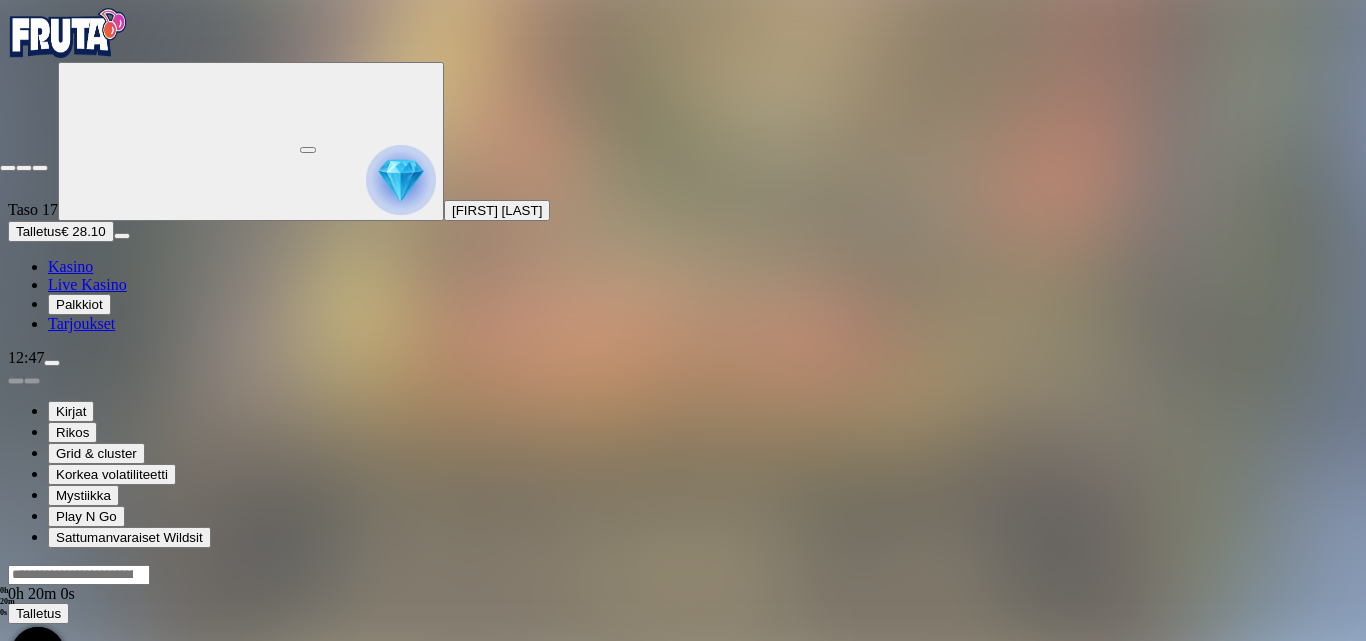 click at bounding box center (40, 168) 